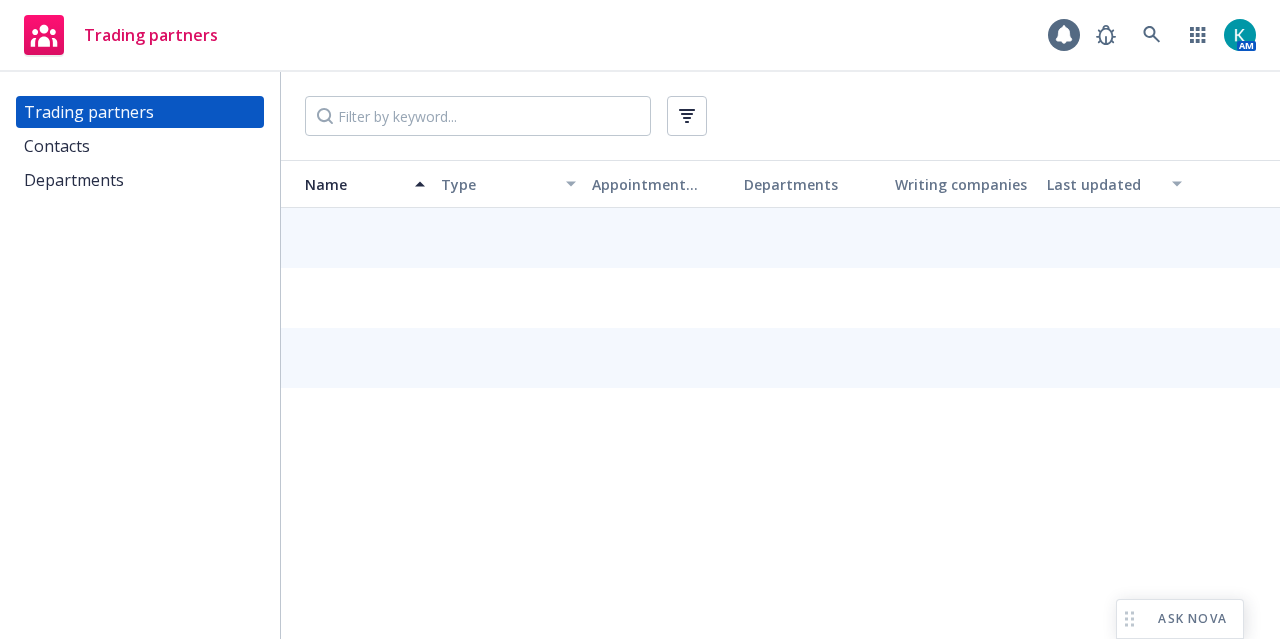 scroll, scrollTop: 0, scrollLeft: 0, axis: both 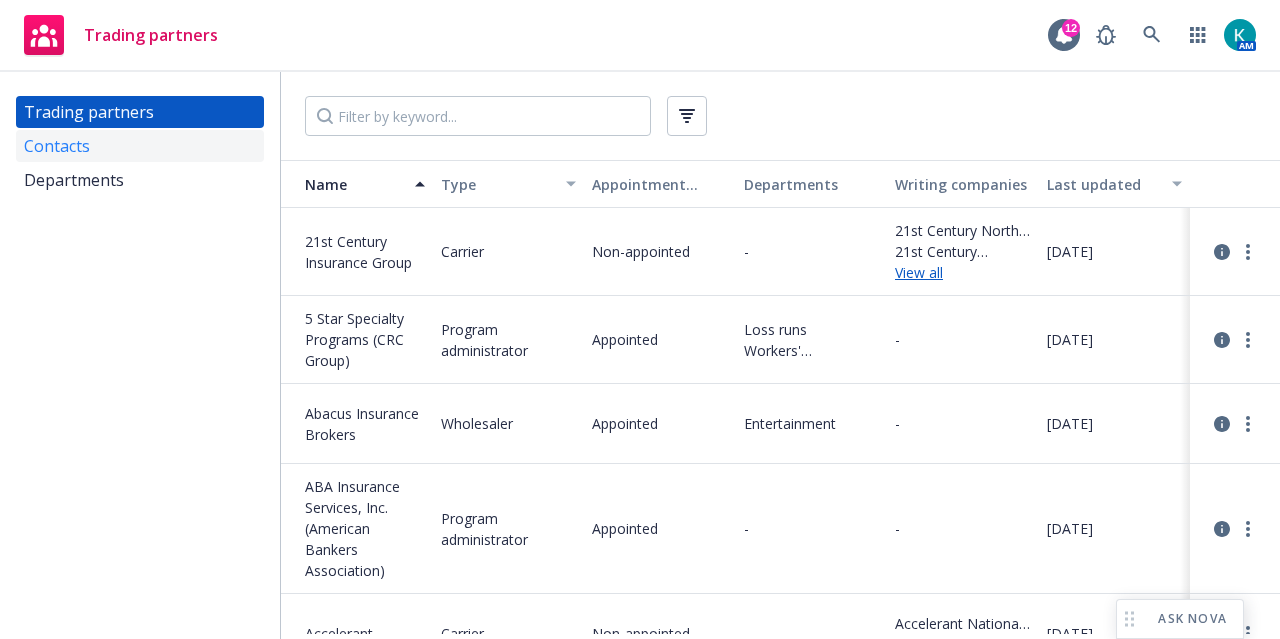 click on "Contacts" at bounding box center (140, 146) 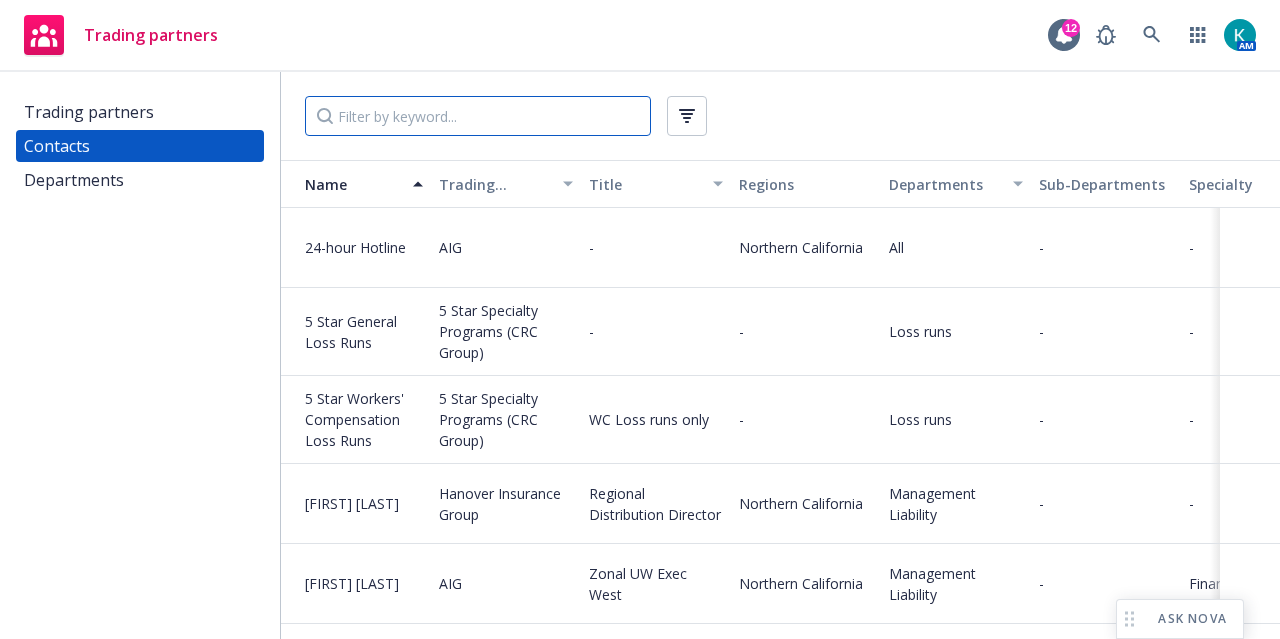 click at bounding box center (478, 116) 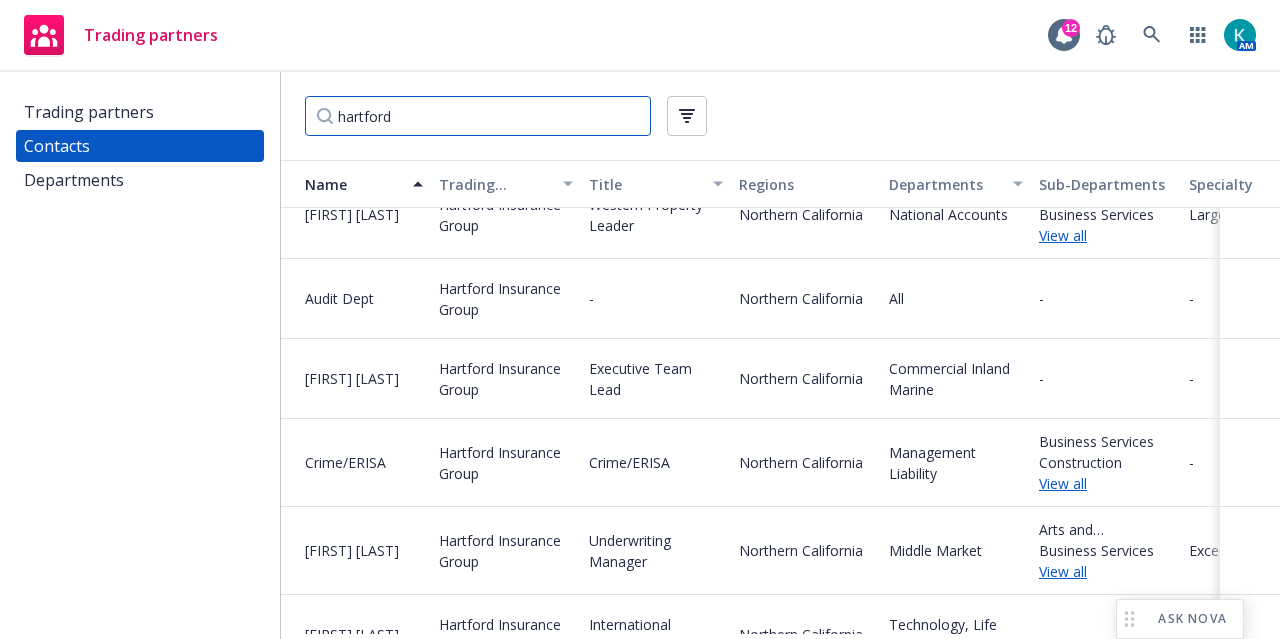 scroll, scrollTop: 400, scrollLeft: 0, axis: vertical 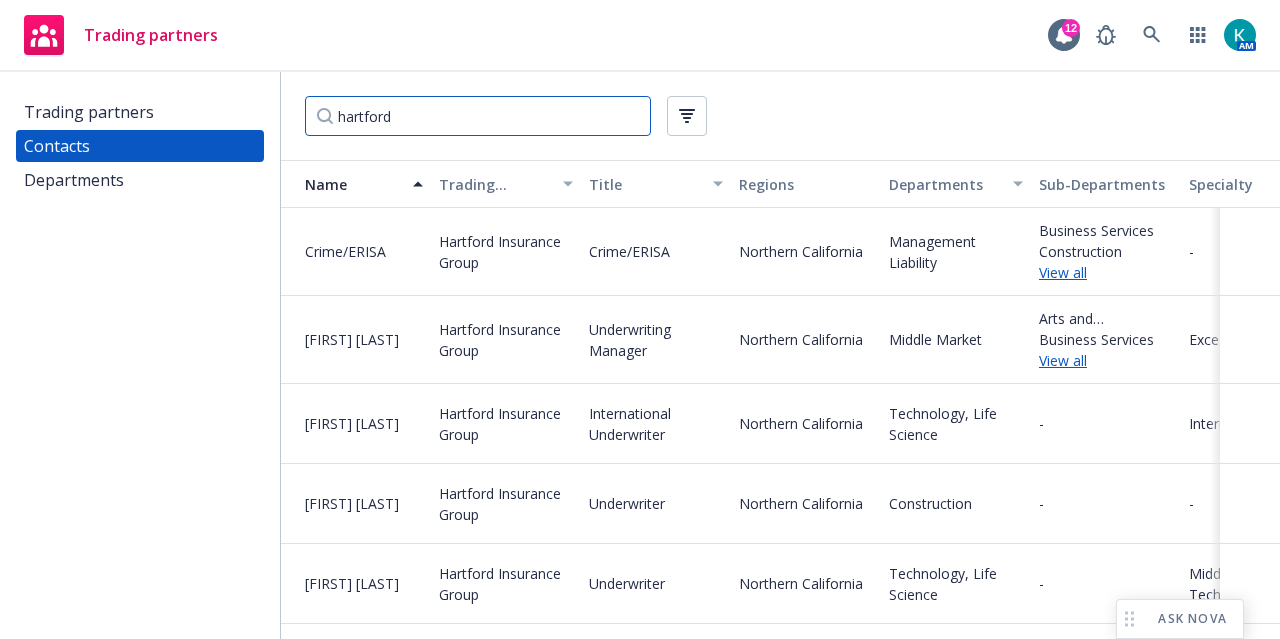 type on "hartford" 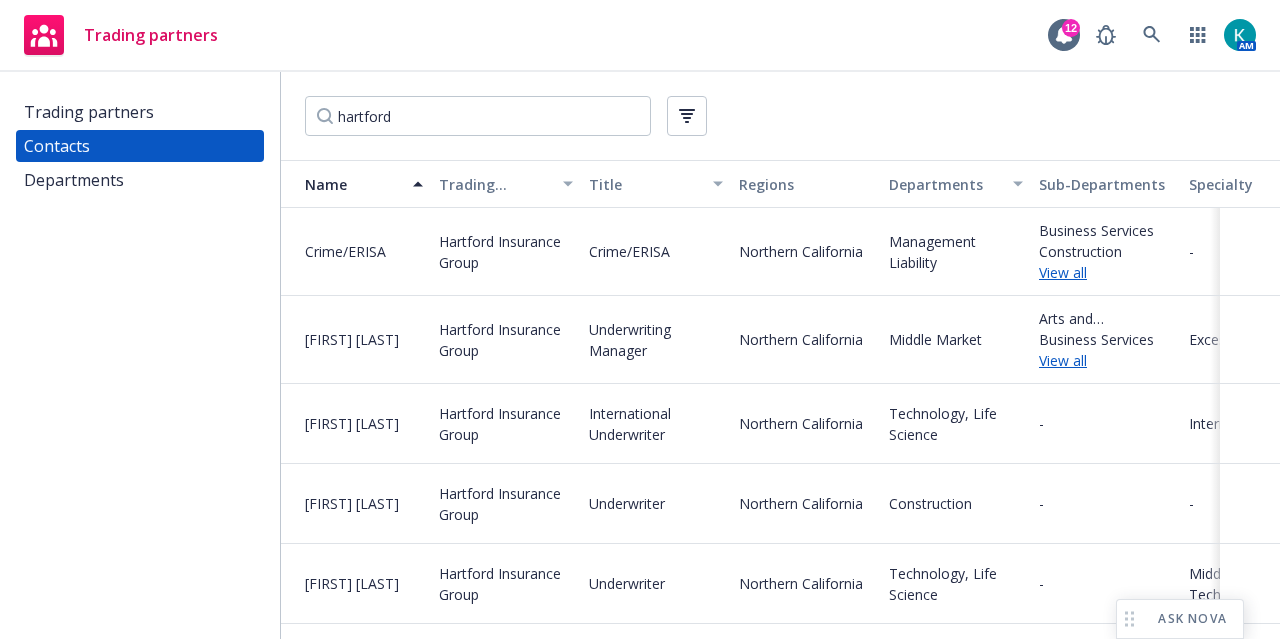 click on "View all" at bounding box center [1106, 360] 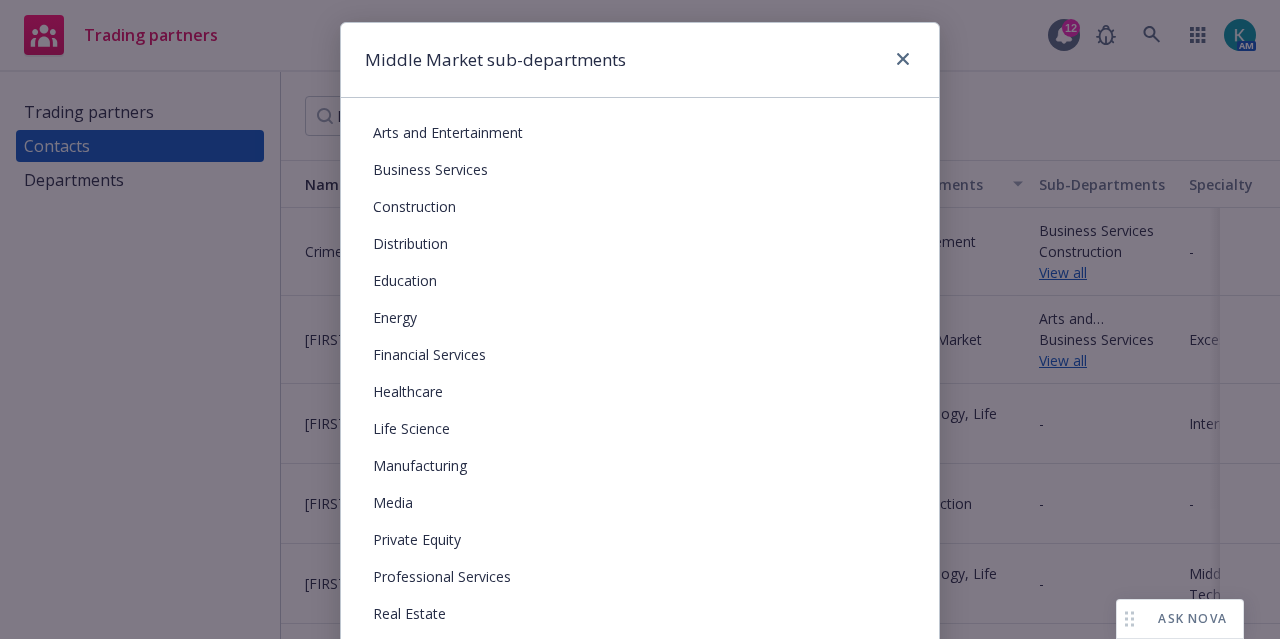 scroll, scrollTop: 0, scrollLeft: 0, axis: both 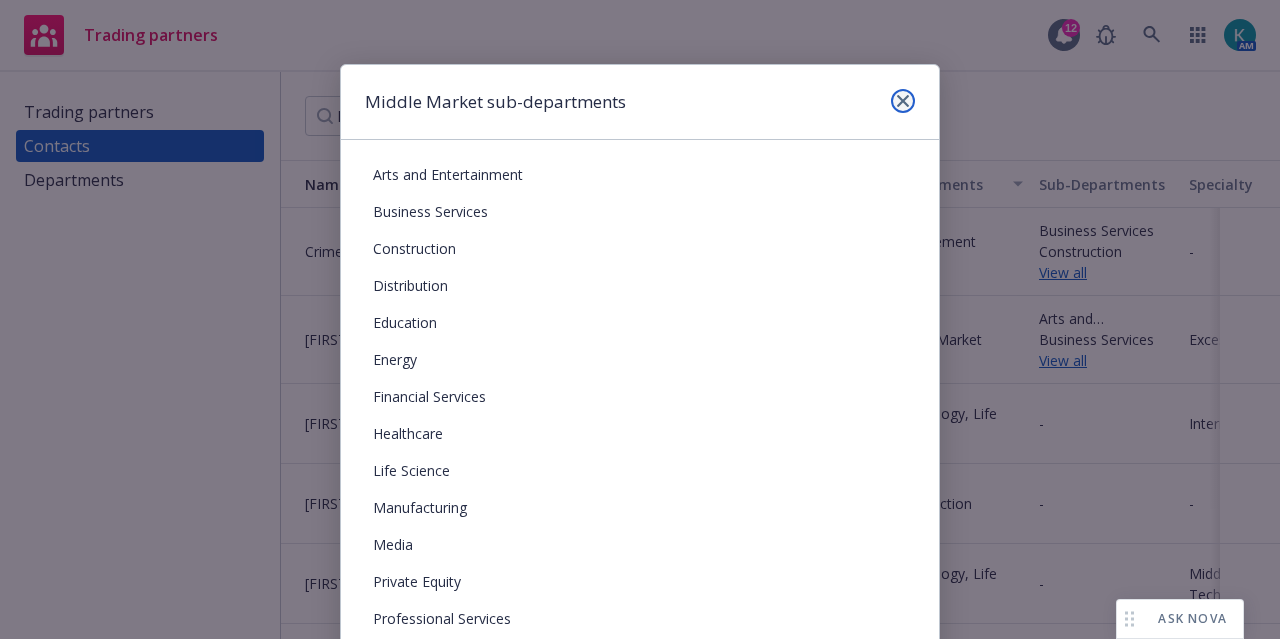 click at bounding box center [903, 101] 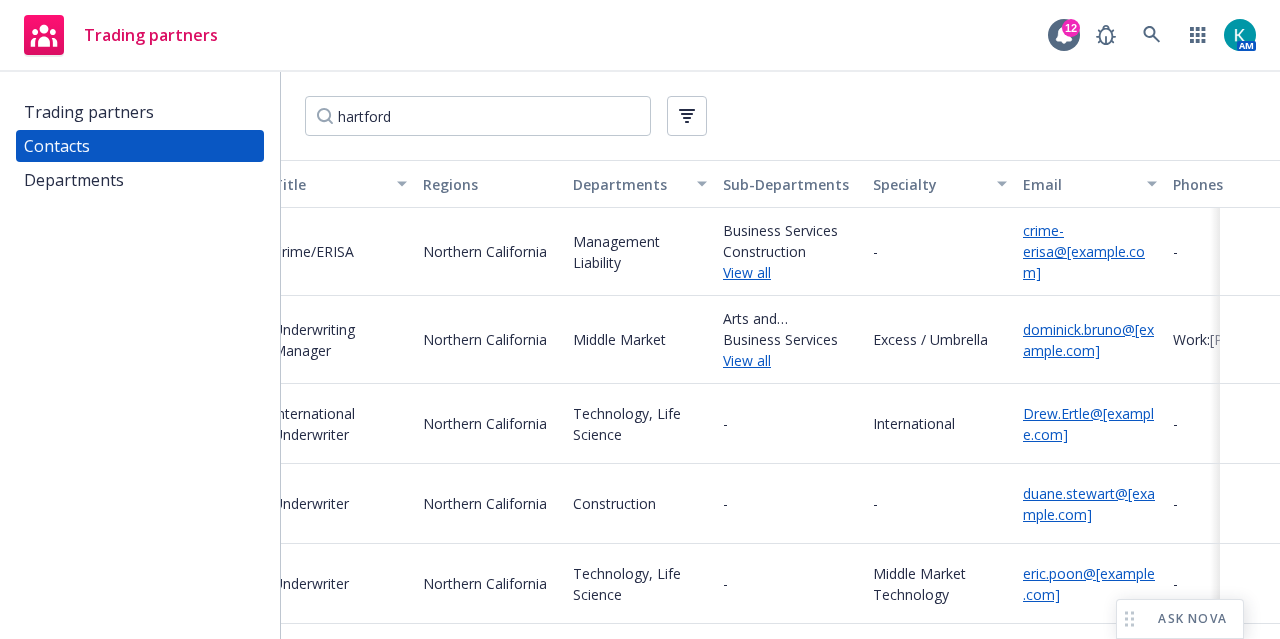 scroll, scrollTop: 400, scrollLeft: 379, axis: both 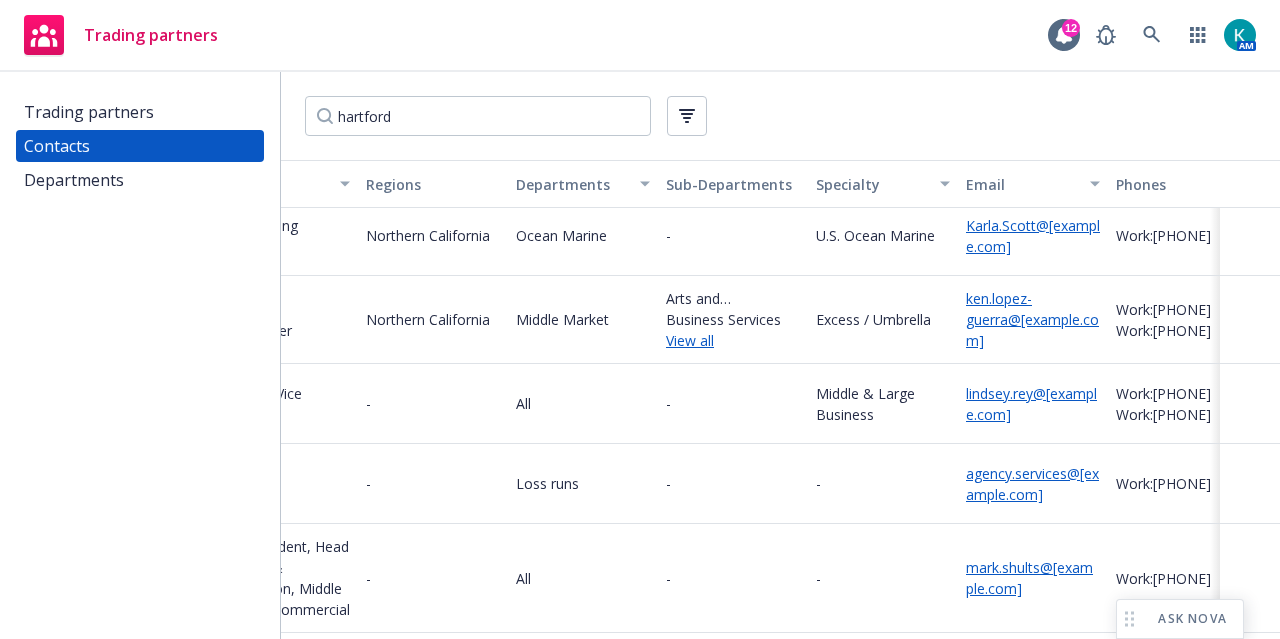 drag, startPoint x: 1034, startPoint y: 440, endPoint x: 956, endPoint y: 413, distance: 82.5409 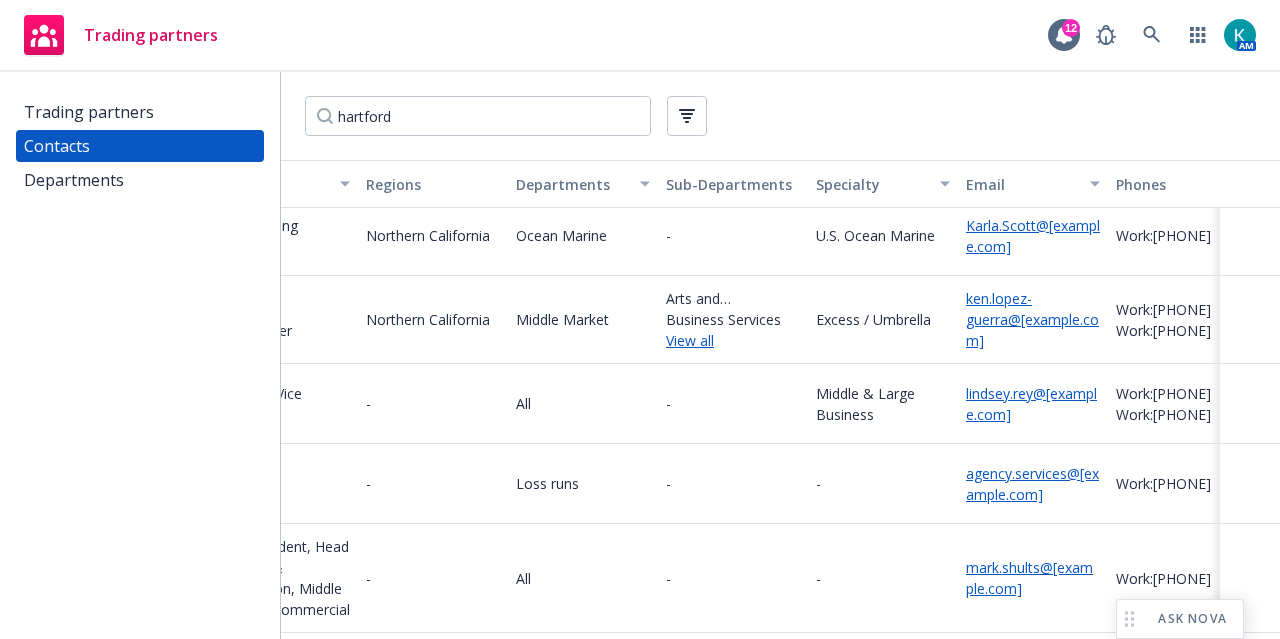 drag, startPoint x: 1045, startPoint y: 436, endPoint x: 967, endPoint y: 400, distance: 85.90693 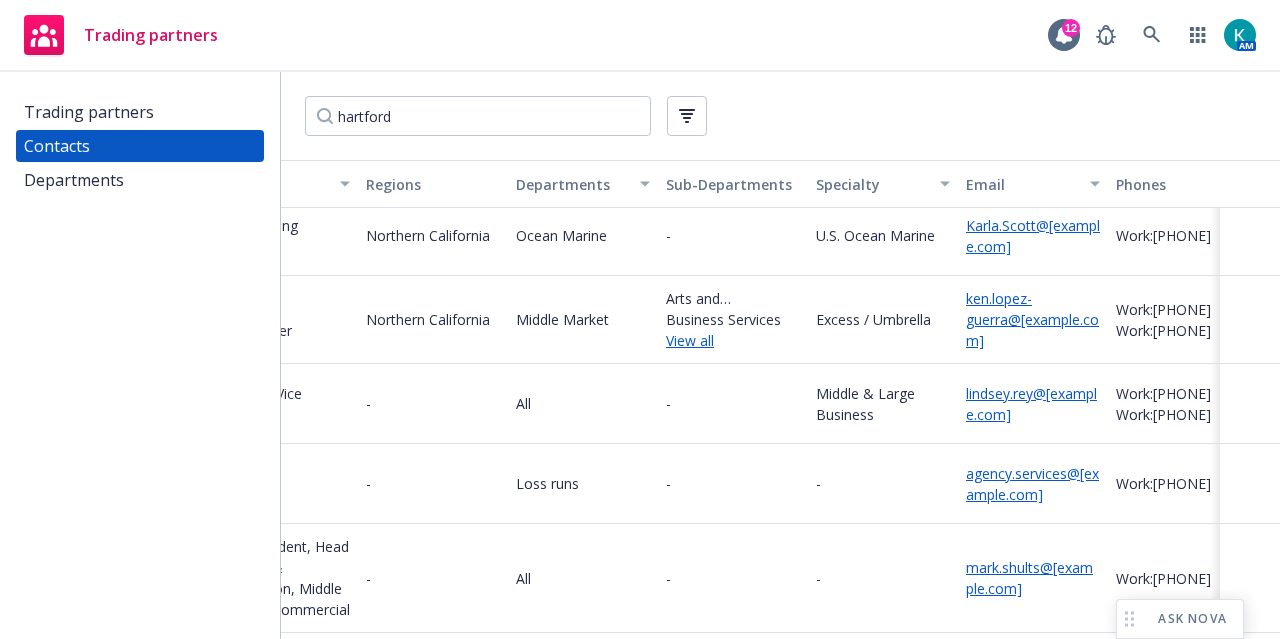 click on "lindsey.rey@[example.com]" at bounding box center [1033, 404] 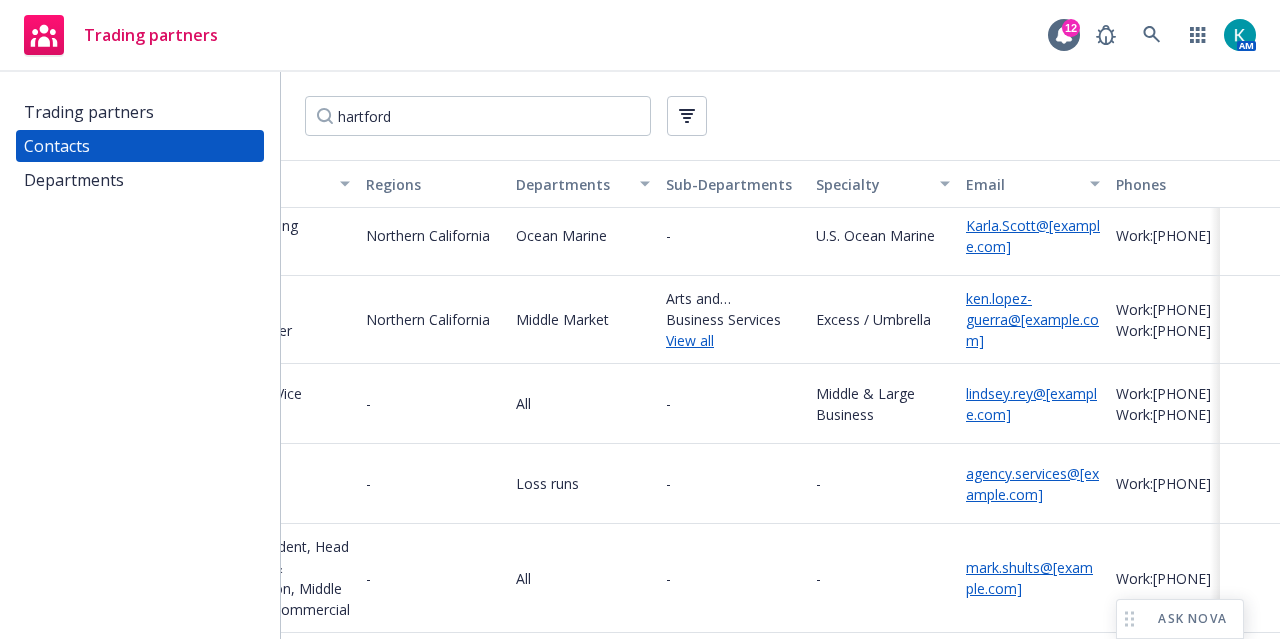 copy on "lindsey.rey@[example.com]" 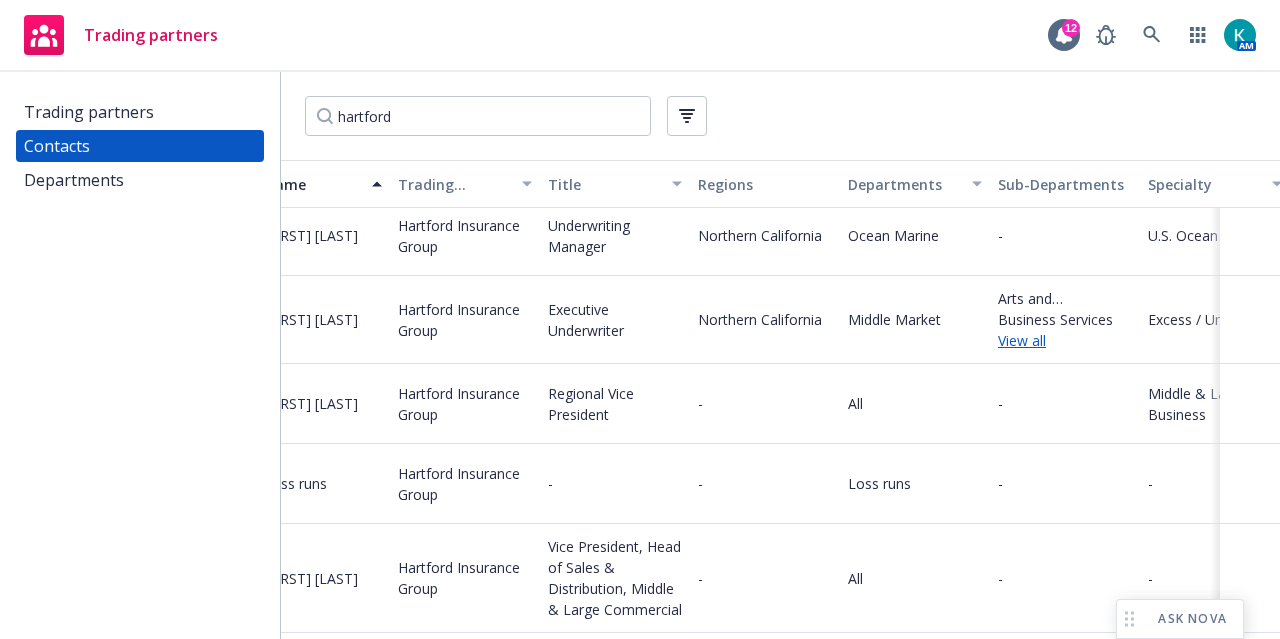 scroll, scrollTop: 1300, scrollLeft: 0, axis: vertical 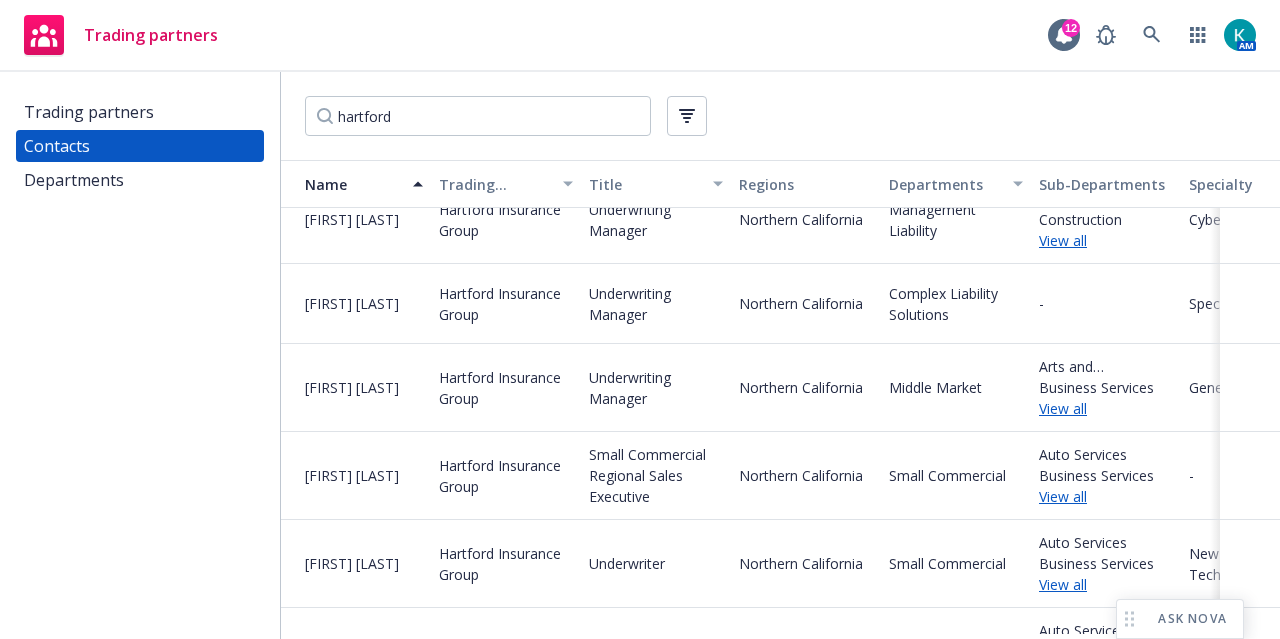 click on "View all" at bounding box center [1106, 408] 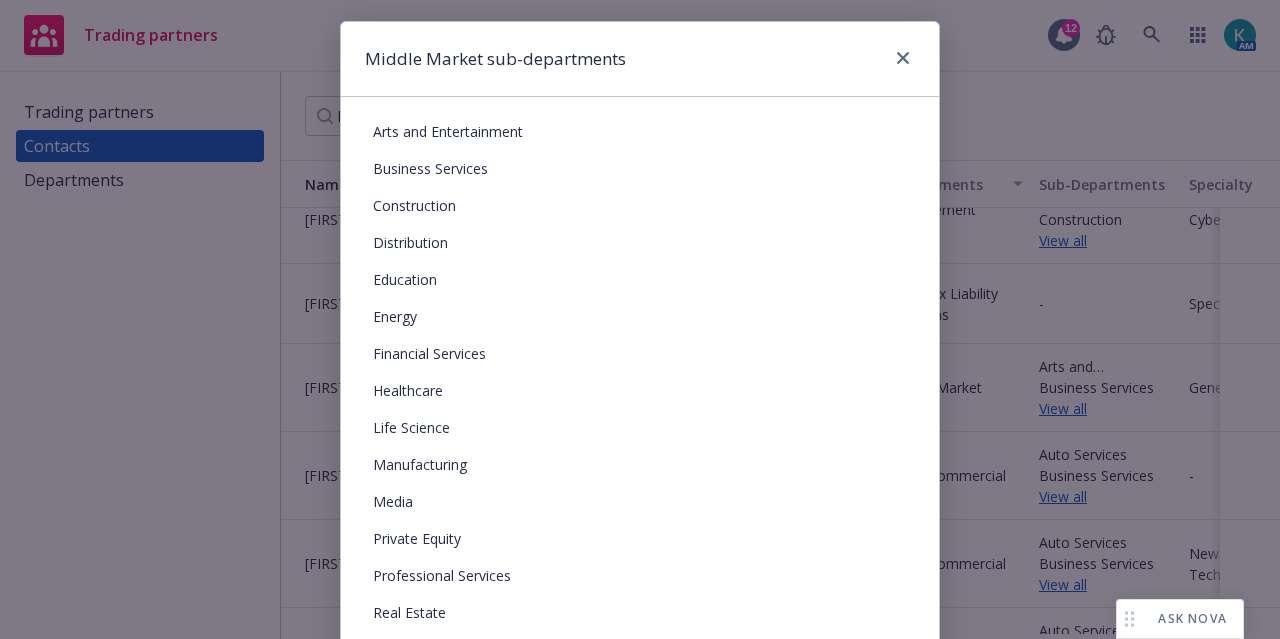 scroll, scrollTop: 0, scrollLeft: 0, axis: both 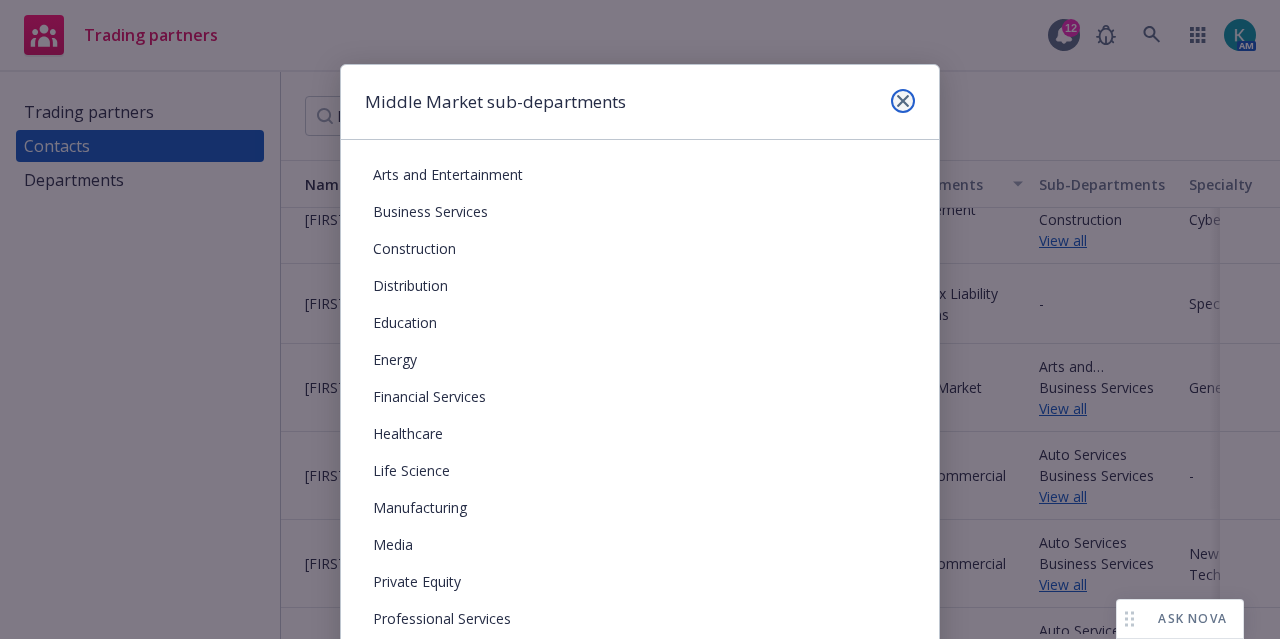 click at bounding box center [903, 101] 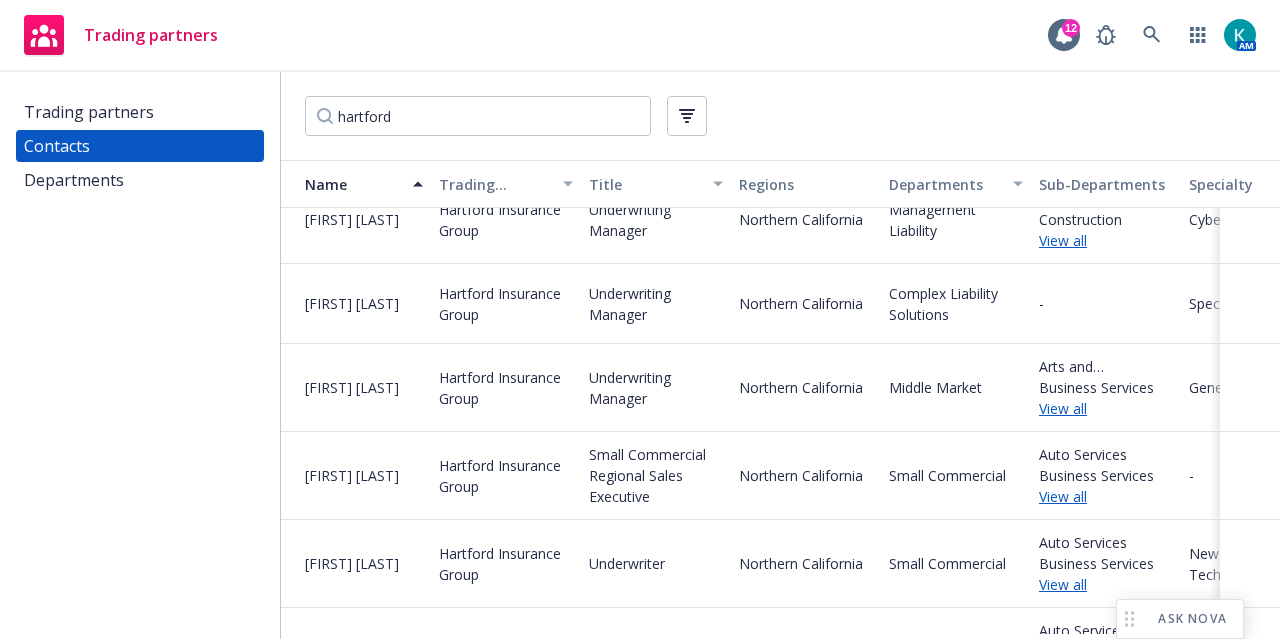 scroll, scrollTop: 1800, scrollLeft: 0, axis: vertical 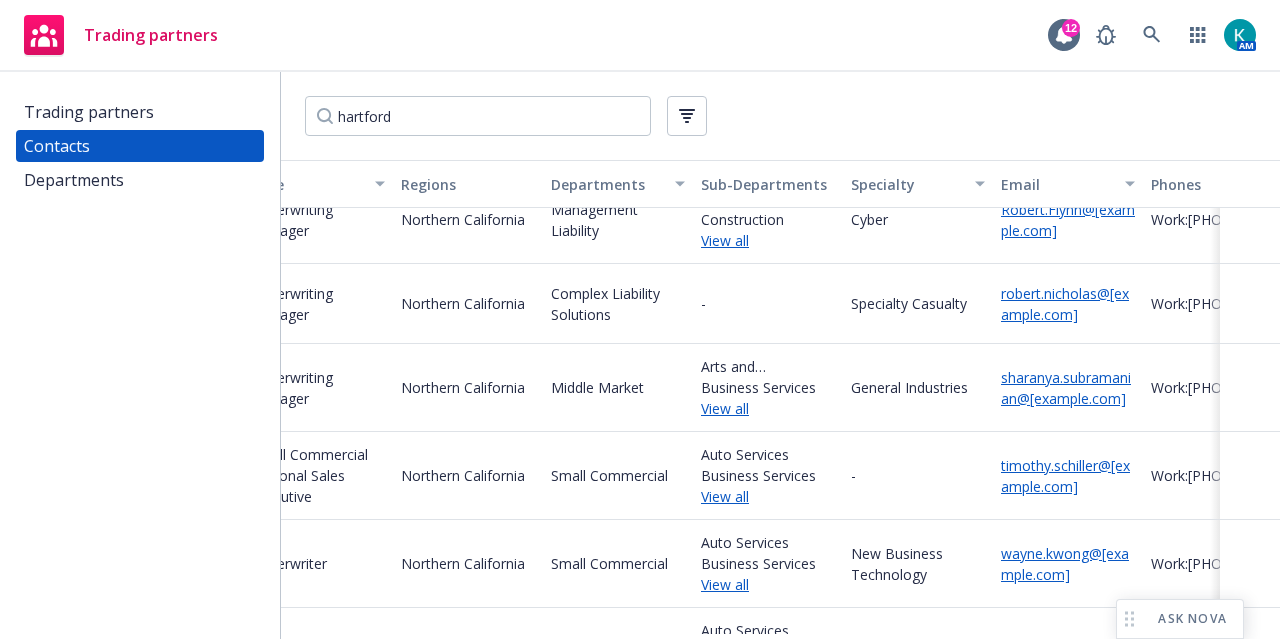drag, startPoint x: 1014, startPoint y: 423, endPoint x: 999, endPoint y: 383, distance: 42.72002 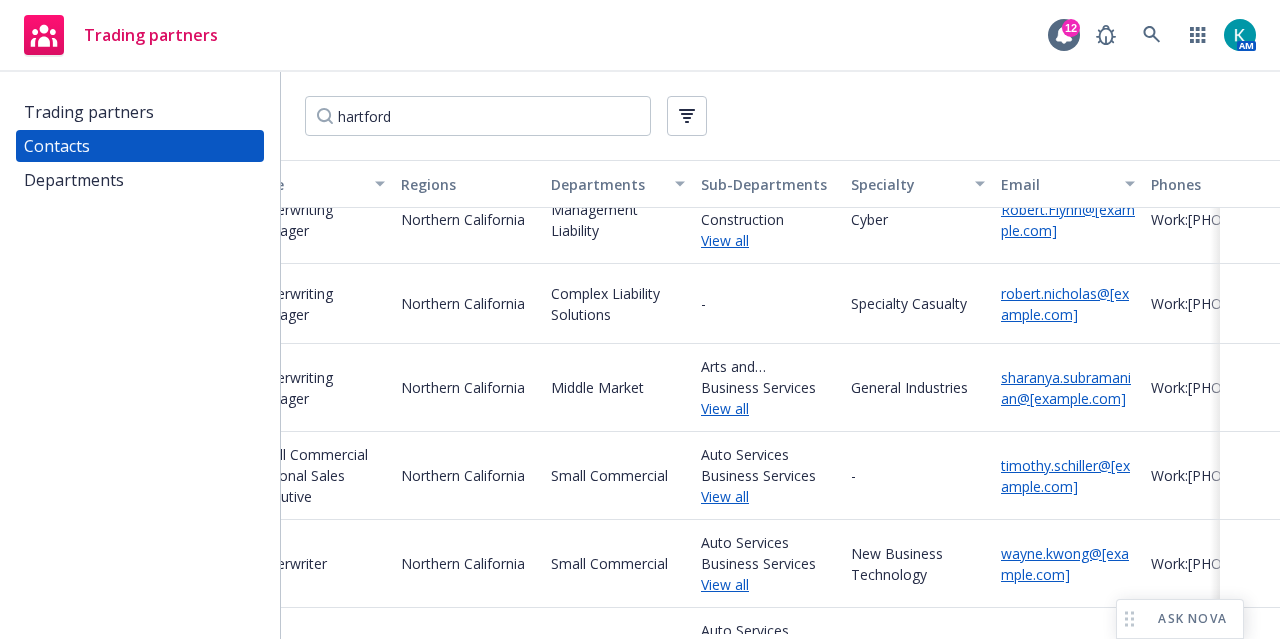 copy on "sharanya.subramanian@[example.com]" 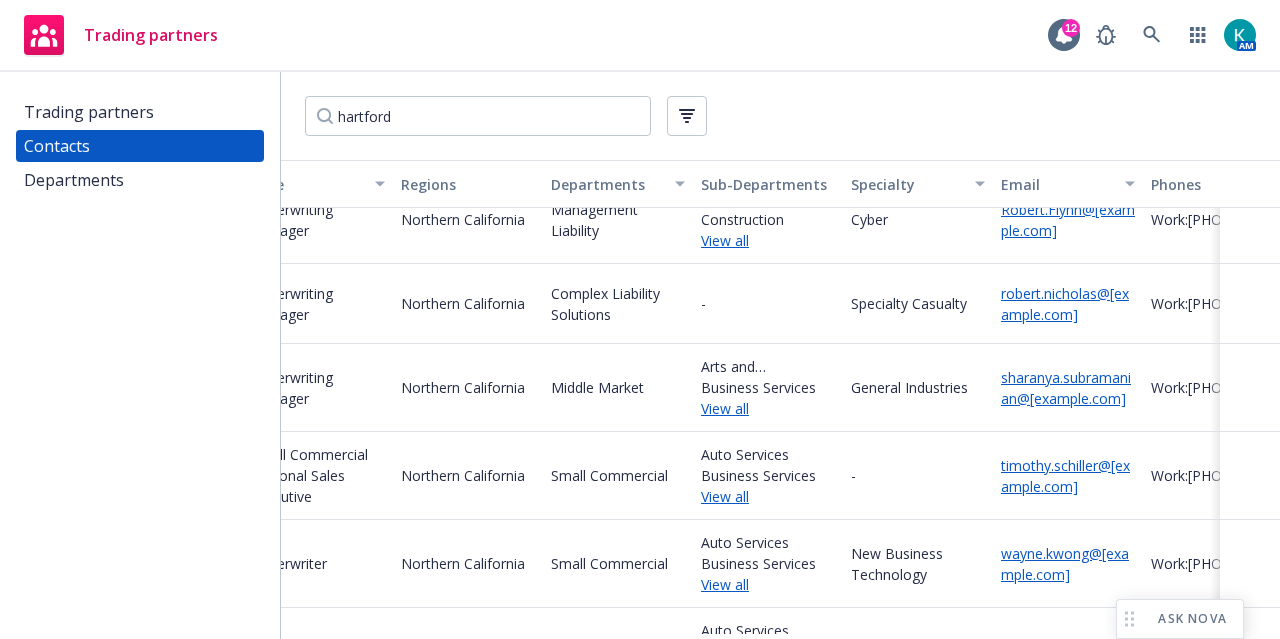 click on "-" at bounding box center [918, 476] 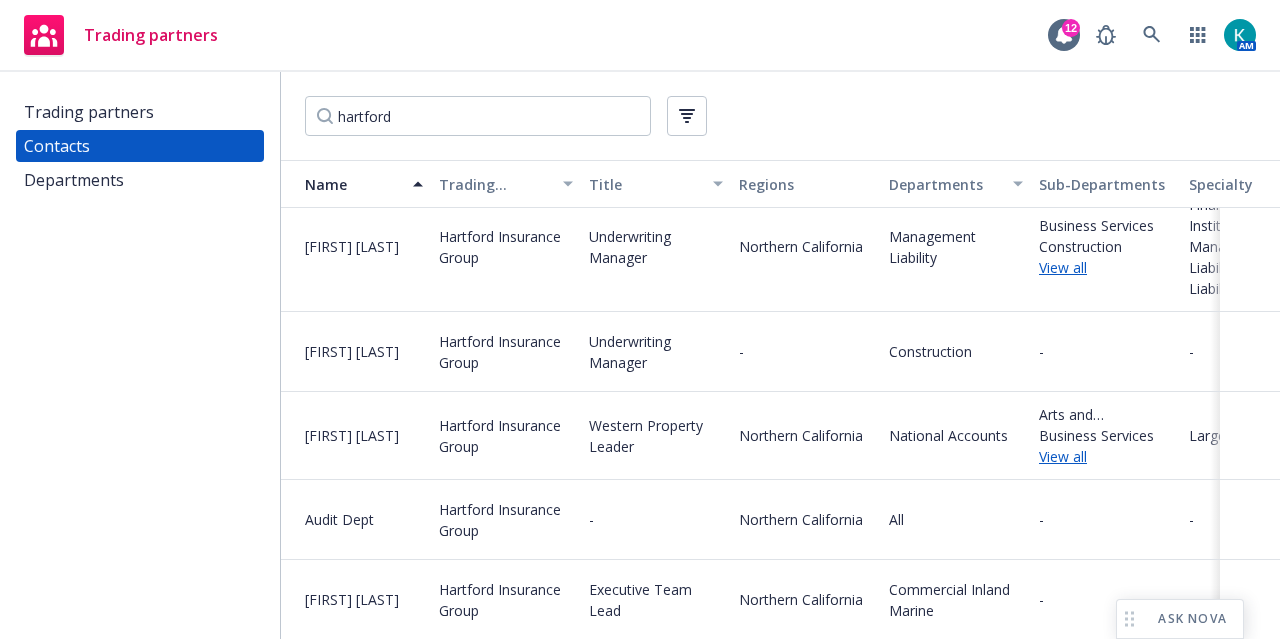 scroll, scrollTop: 0, scrollLeft: 0, axis: both 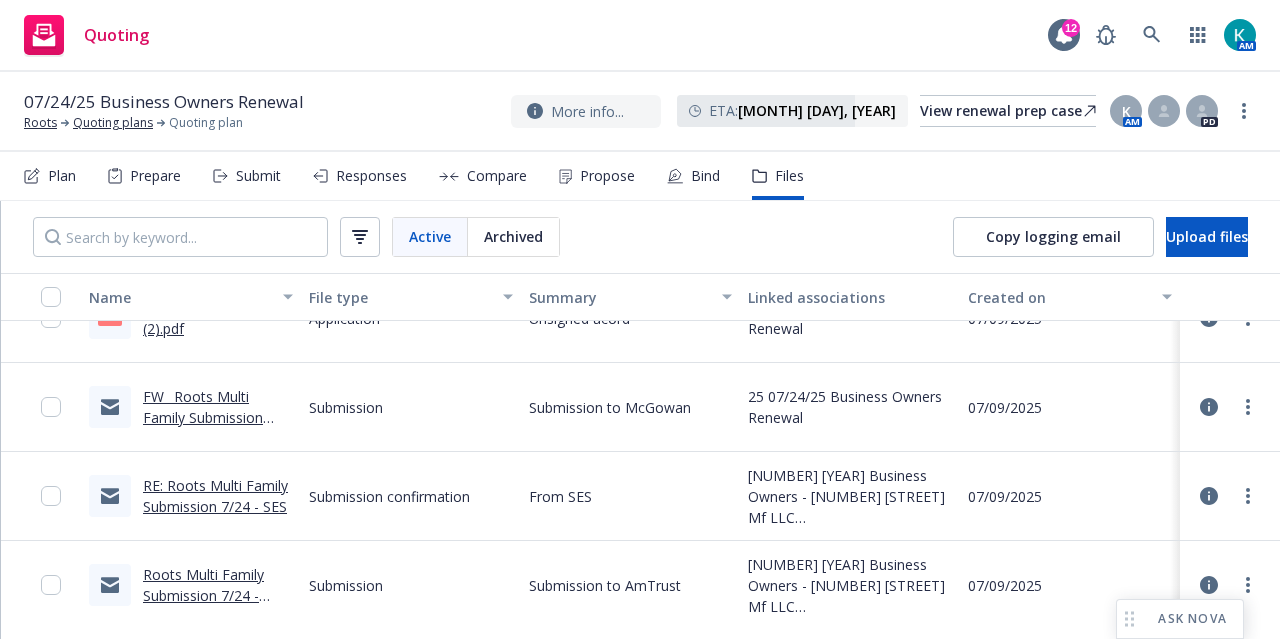click on "RE: Roots Multi Family Submission 7/24 - SES" at bounding box center [215, 496] 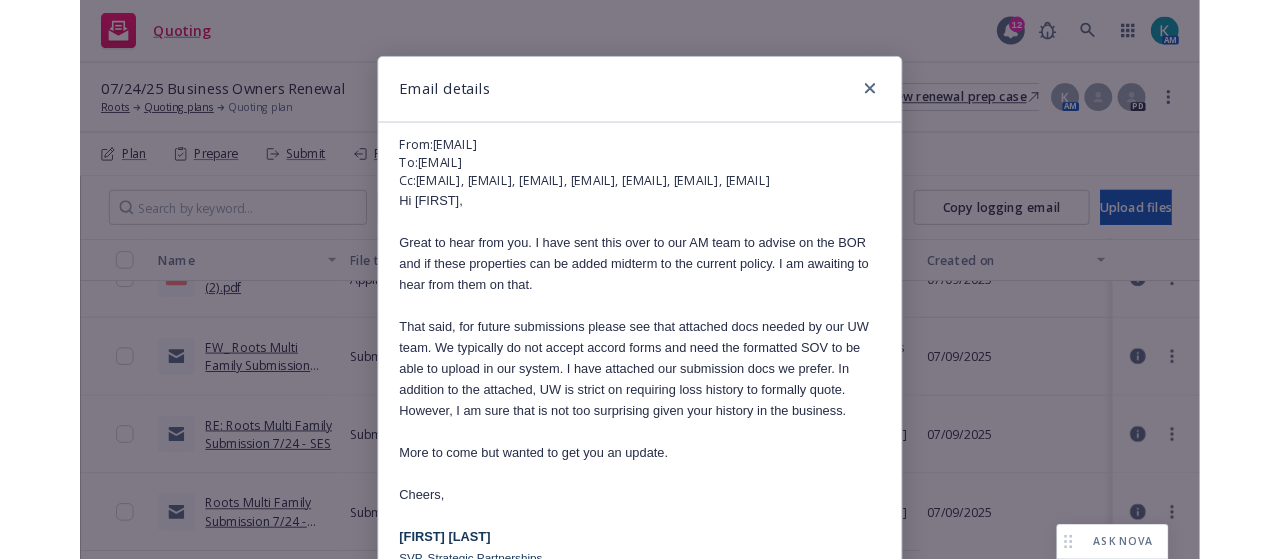scroll, scrollTop: 100, scrollLeft: 0, axis: vertical 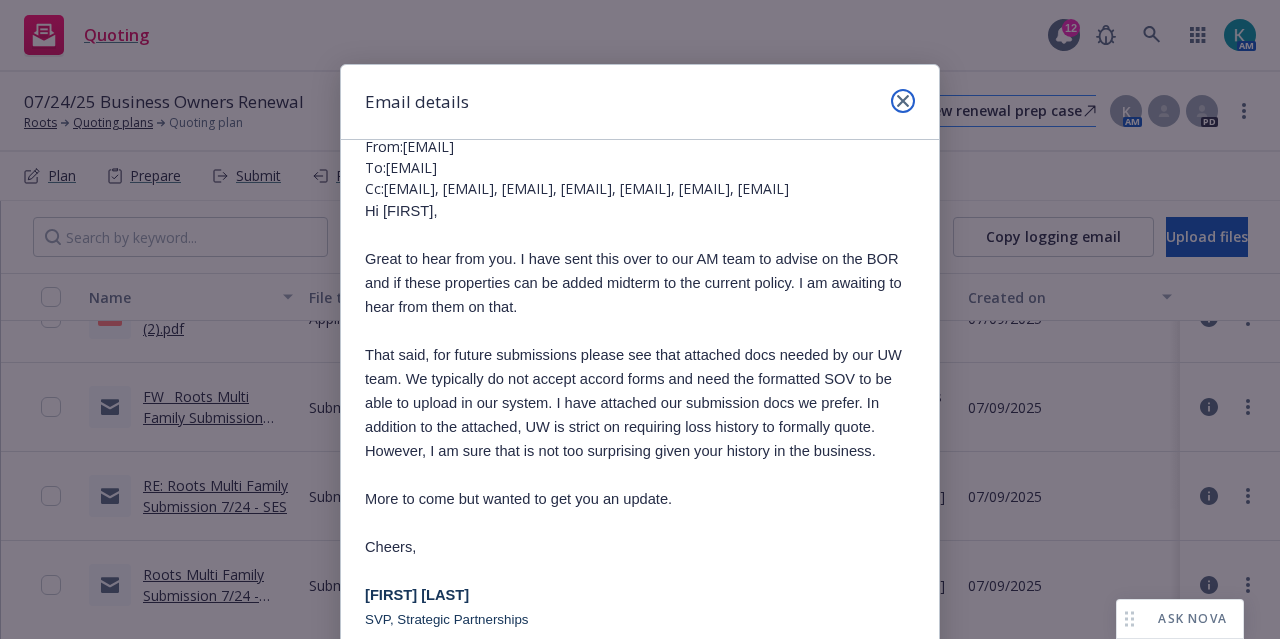 click at bounding box center (903, 101) 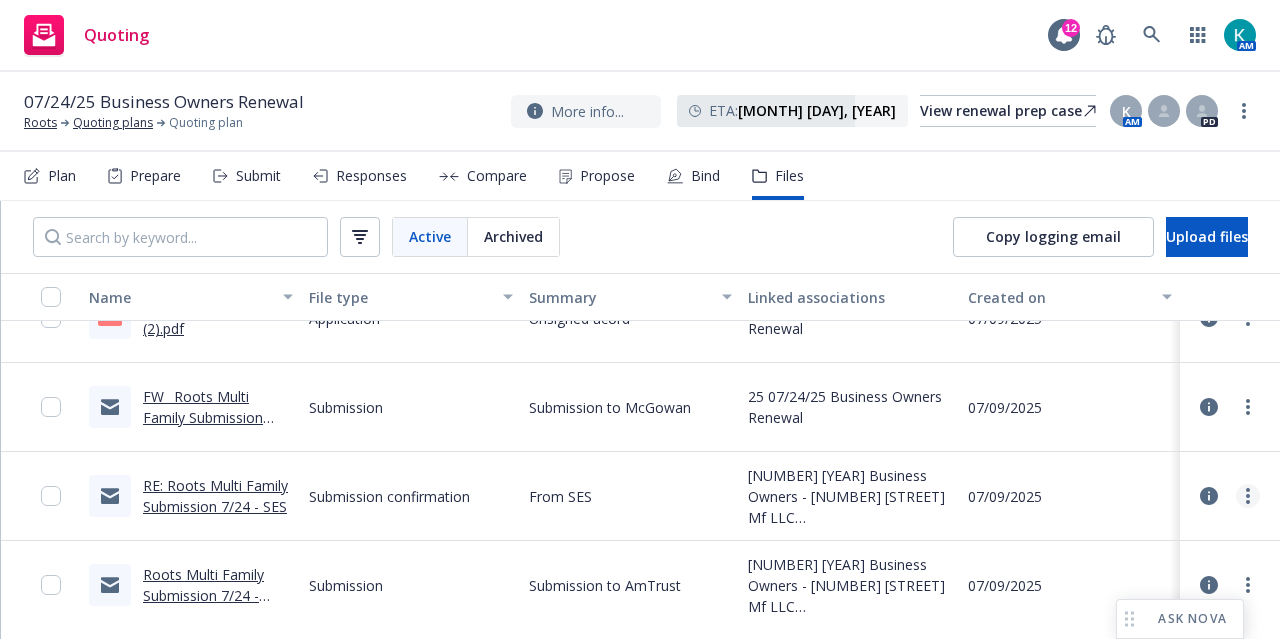 click at bounding box center (1248, 496) 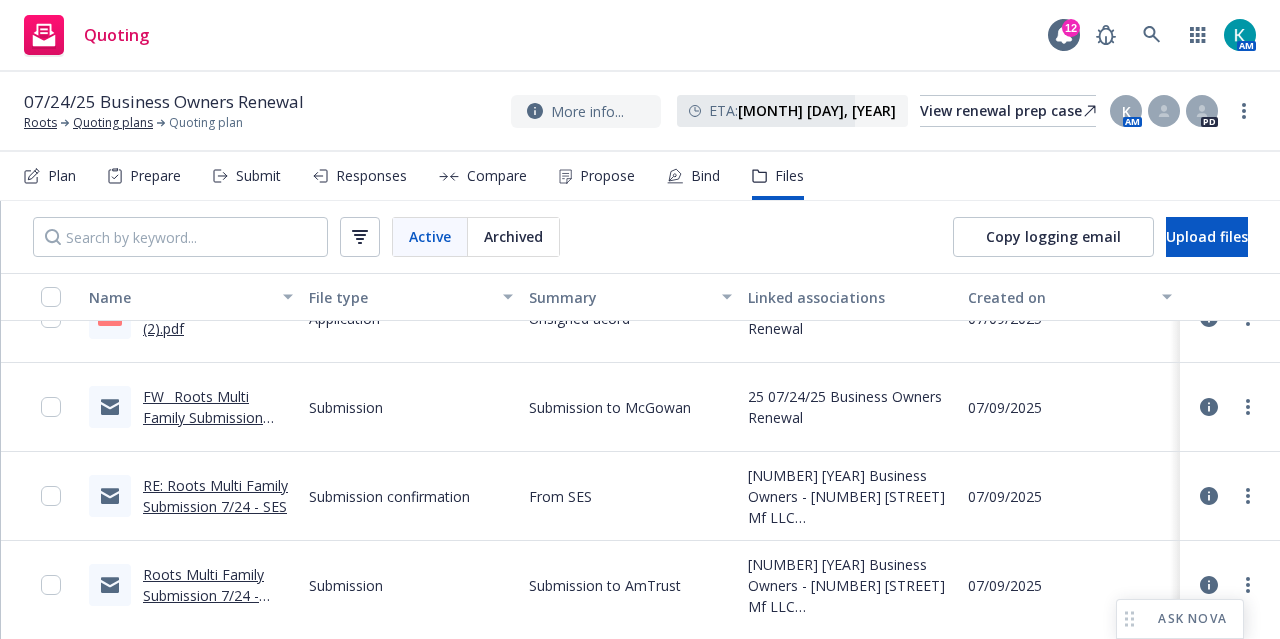 click on "07/09/2025" at bounding box center (1070, 585) 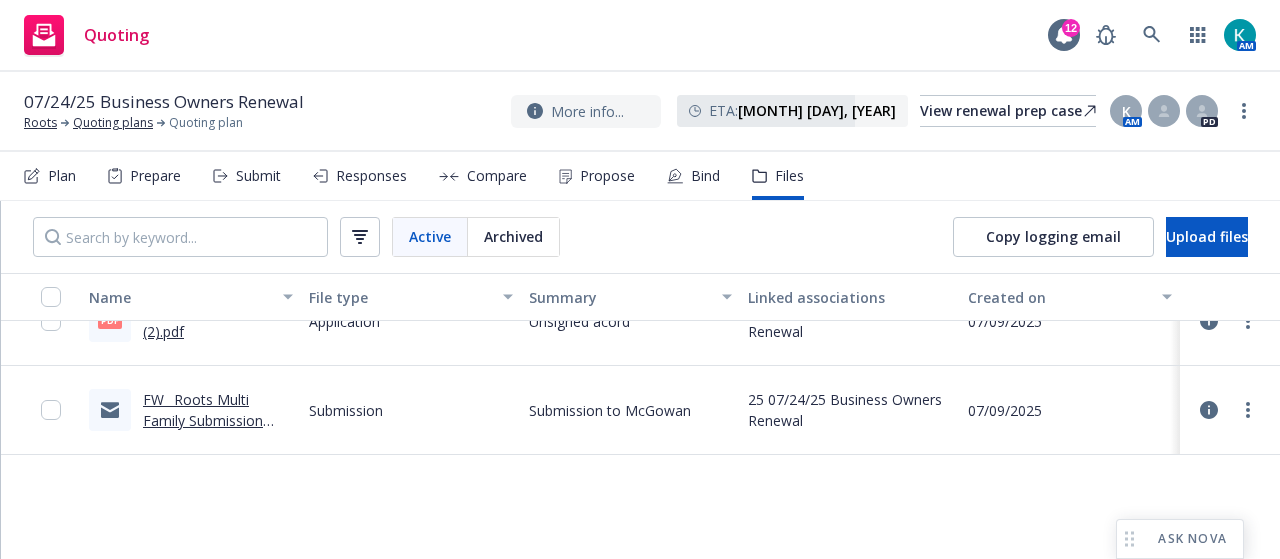 scroll, scrollTop: 0, scrollLeft: 0, axis: both 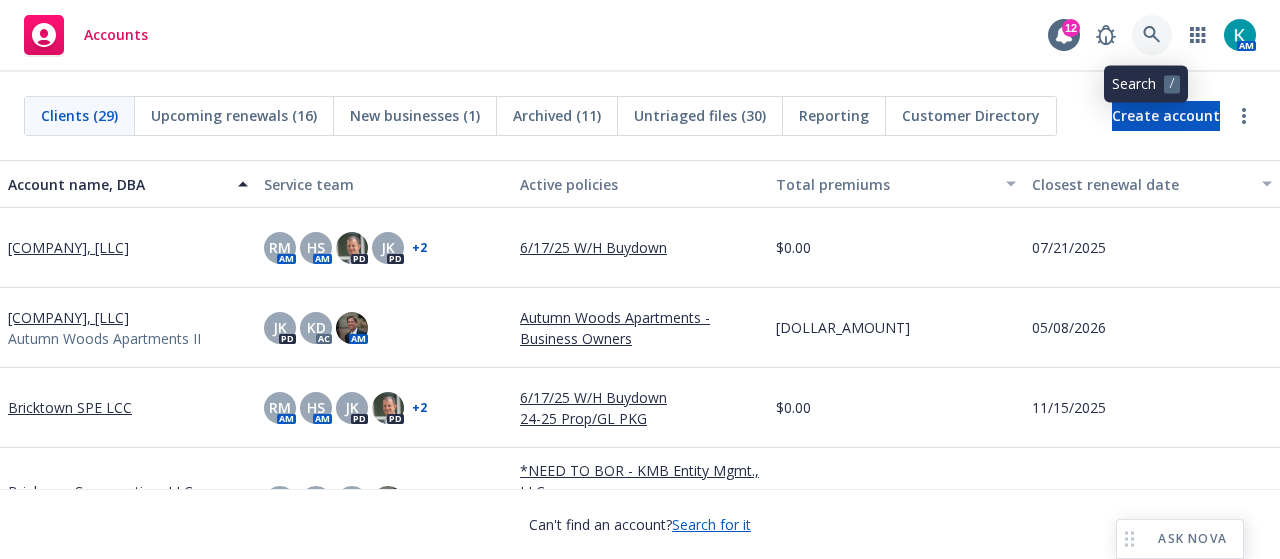 click at bounding box center (1106, 35) 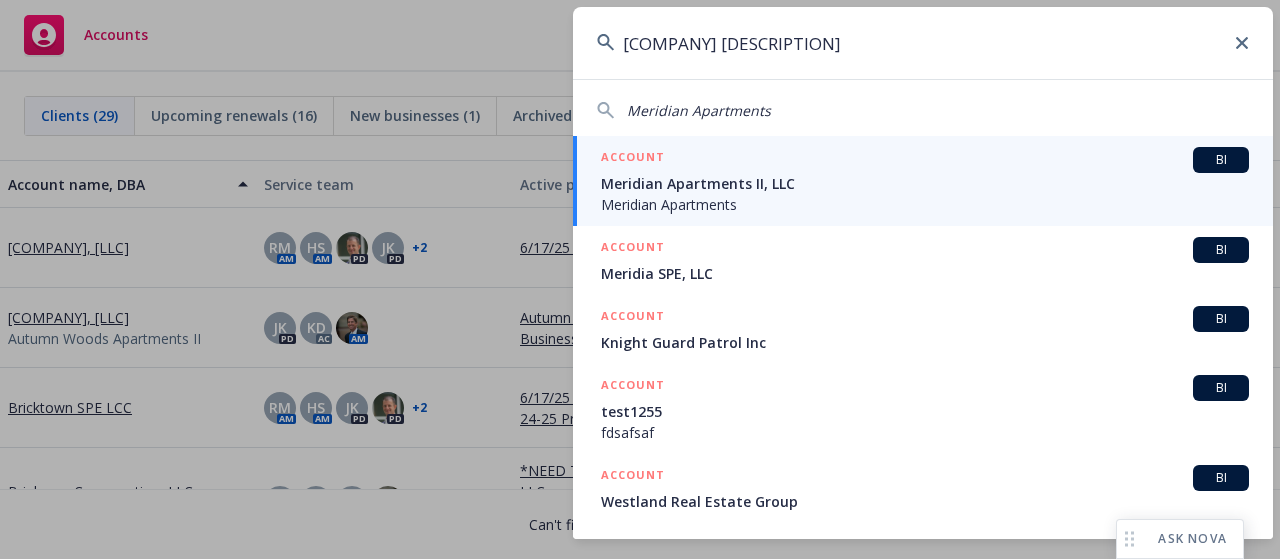 type on "meridian ap" 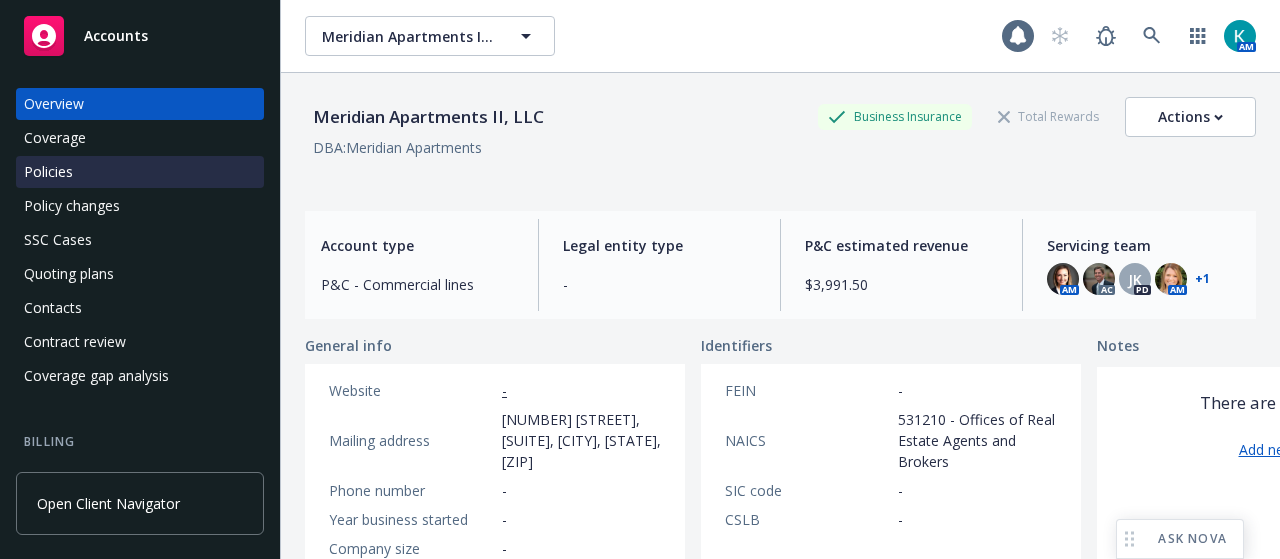 click on "Policies" at bounding box center (140, 172) 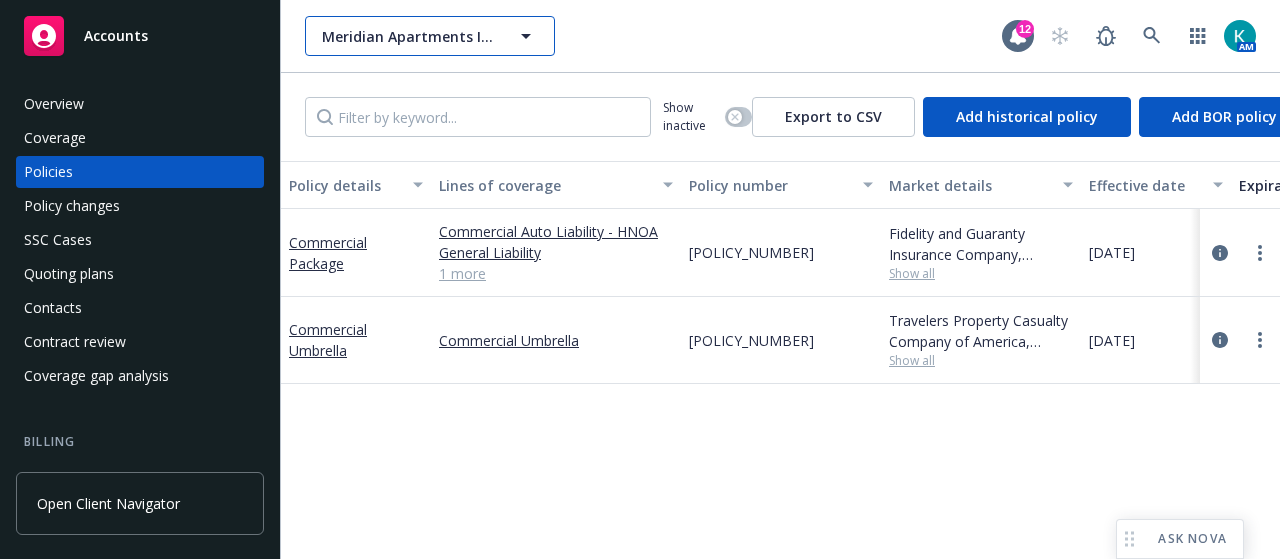 click on "Meridian Apartments II, LLC" at bounding box center (430, 36) 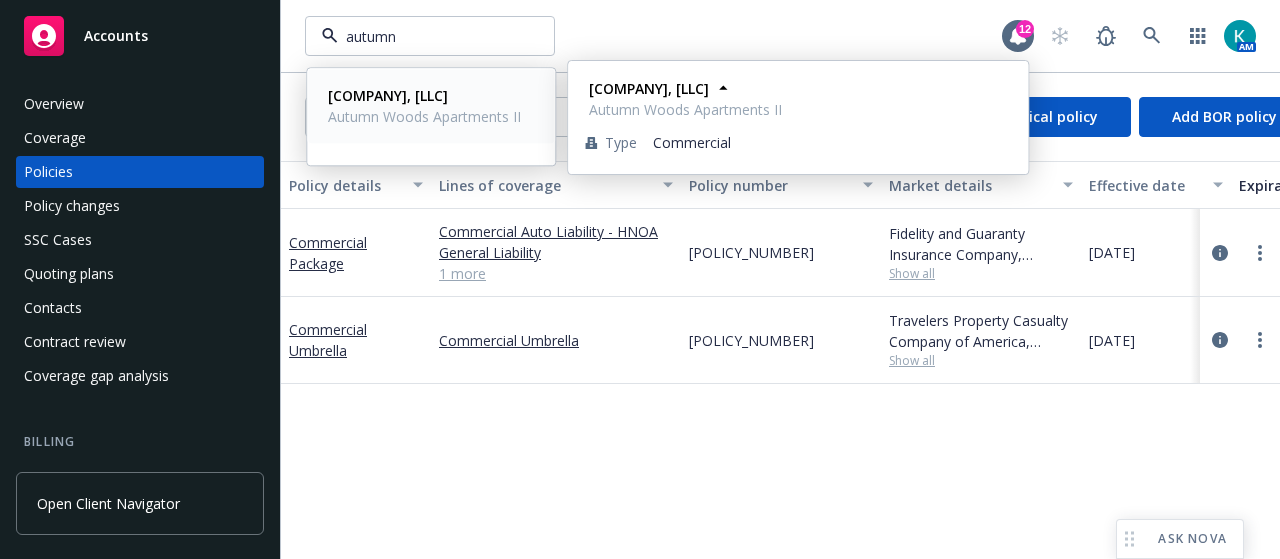drag, startPoint x: 444, startPoint y: 121, endPoint x: 435, endPoint y: 113, distance: 12.0415945 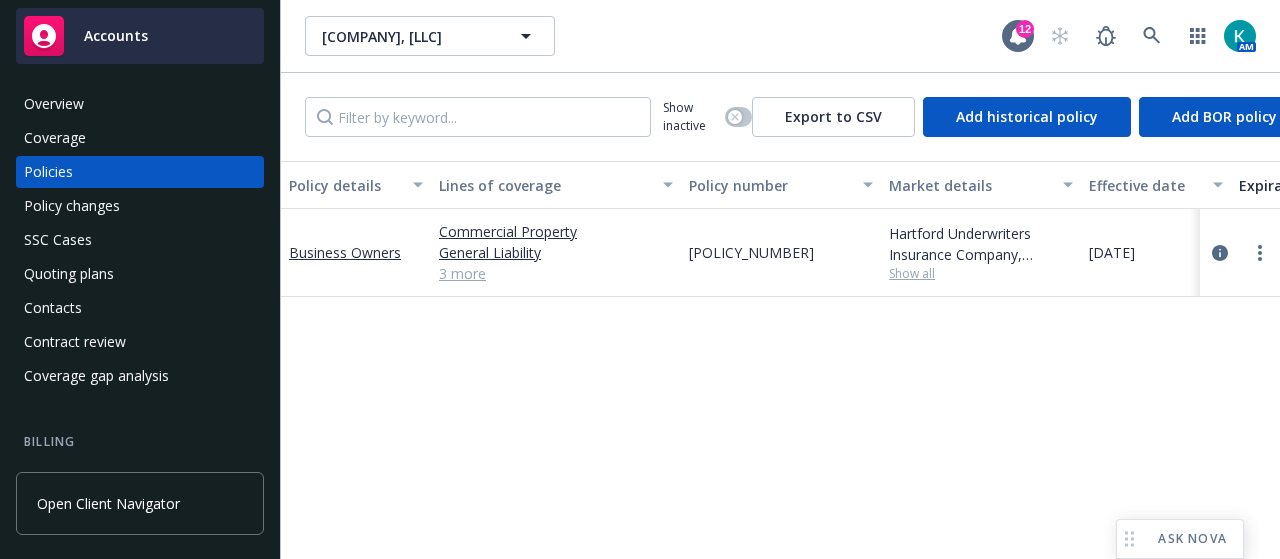 click on "Accounts" at bounding box center (140, 36) 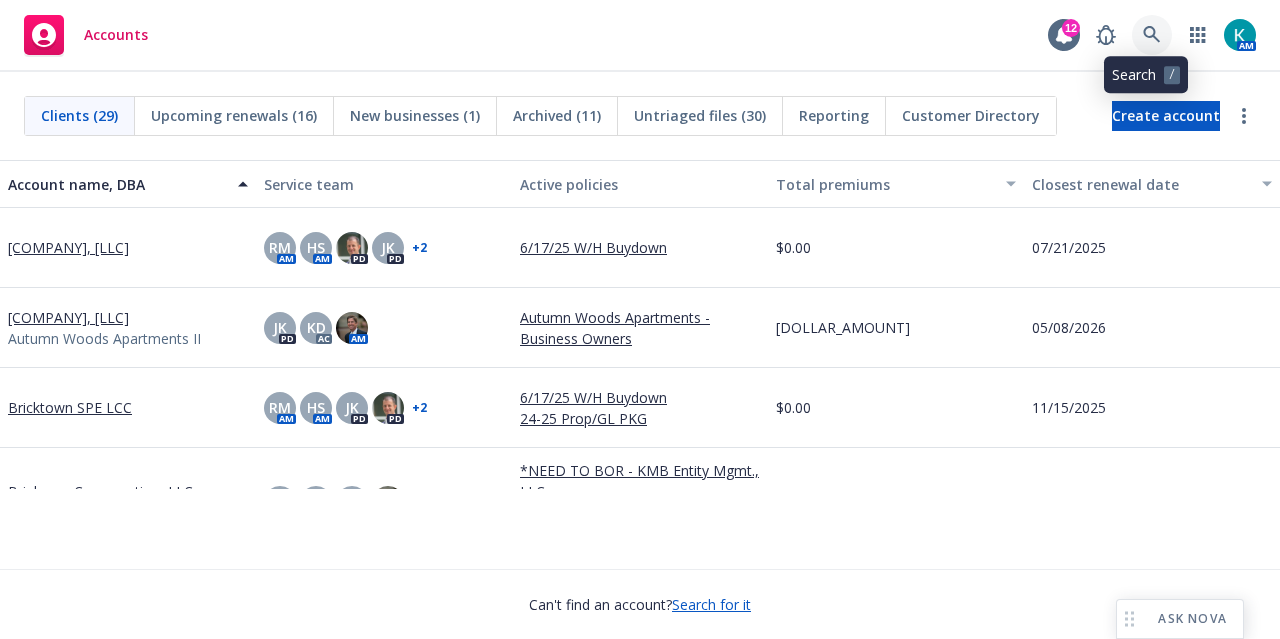 click at bounding box center [1106, 35] 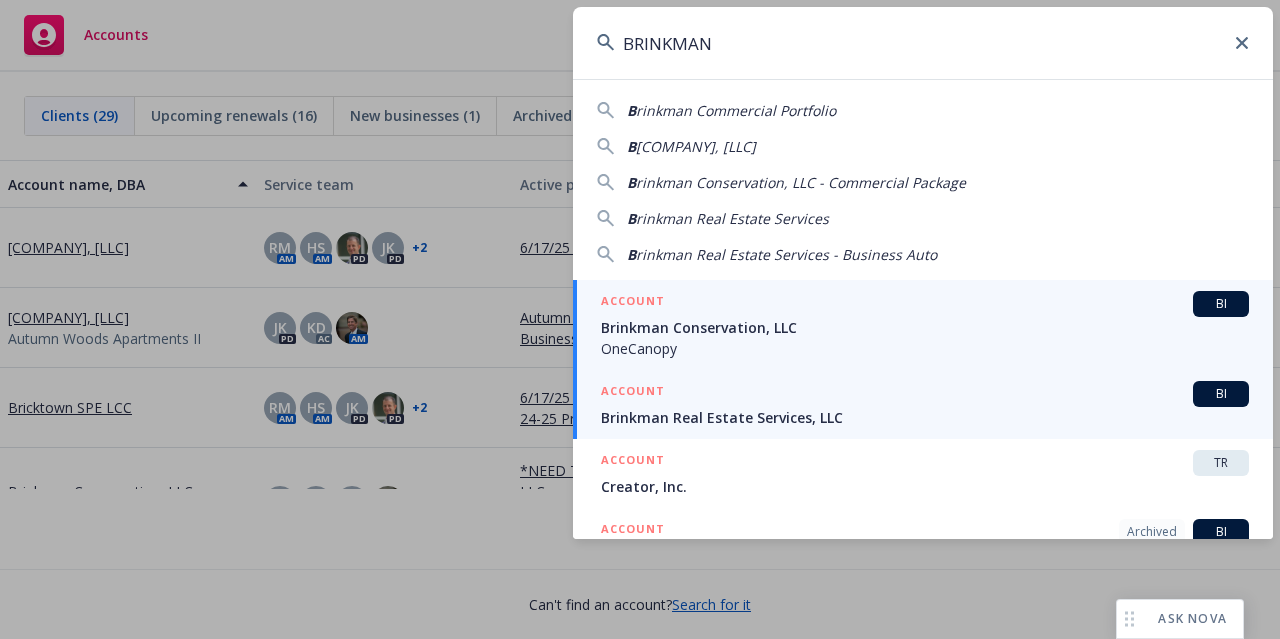 type on "BRINKMAN" 